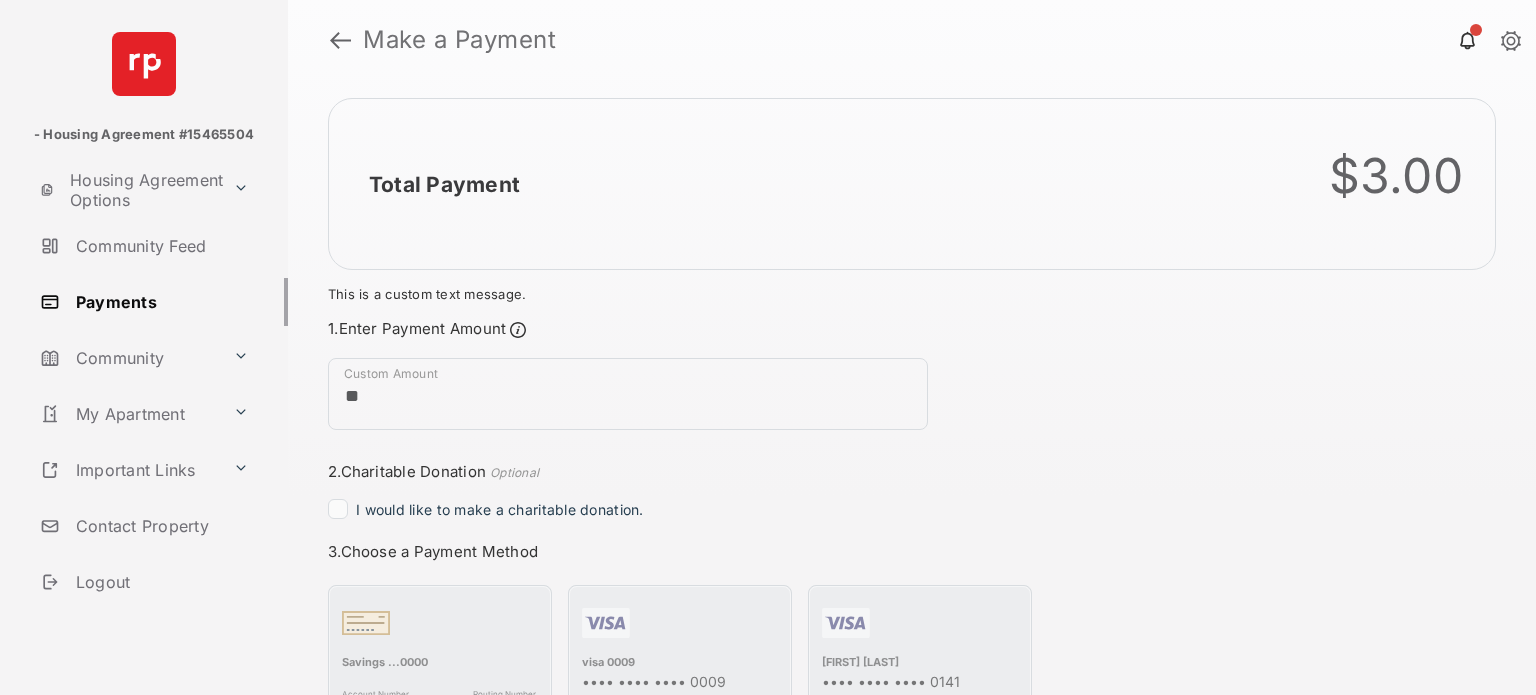 scroll, scrollTop: 0, scrollLeft: 0, axis: both 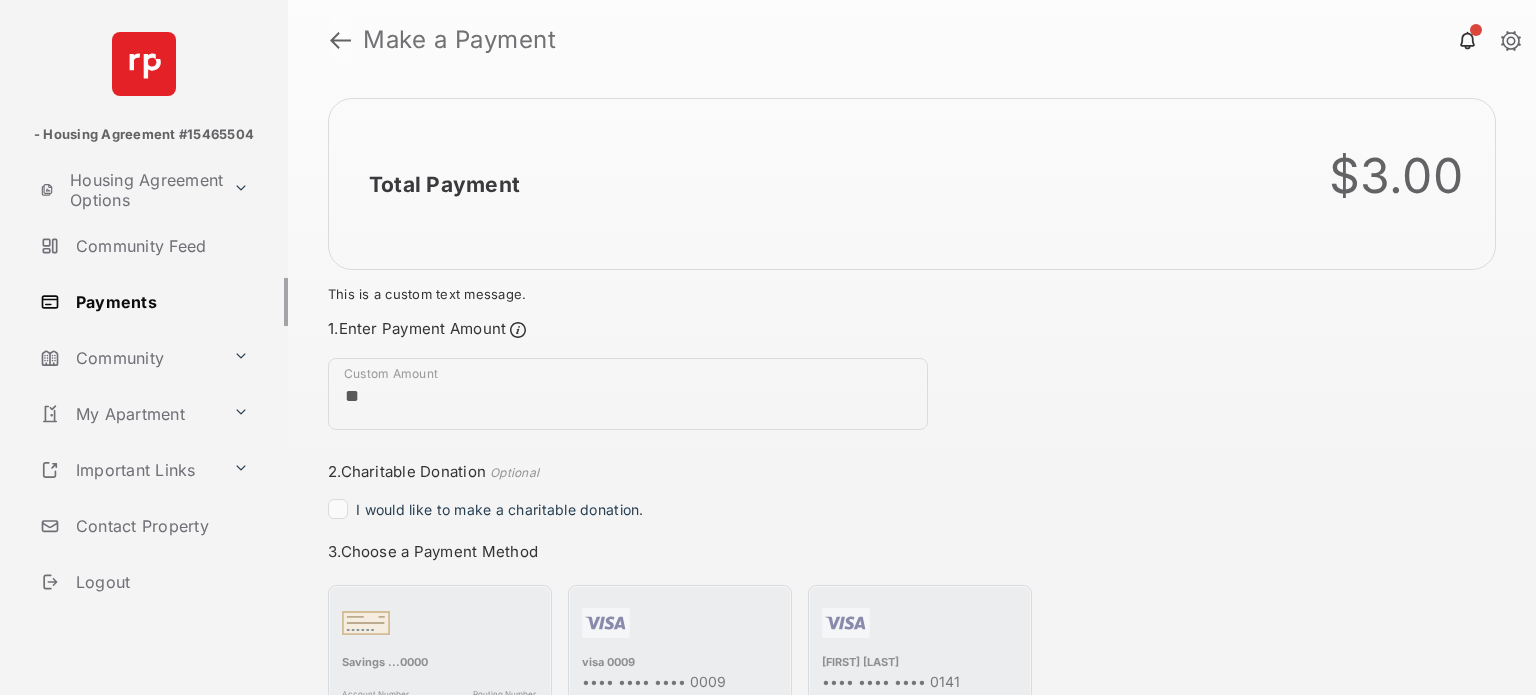 click at bounding box center [340, 40] 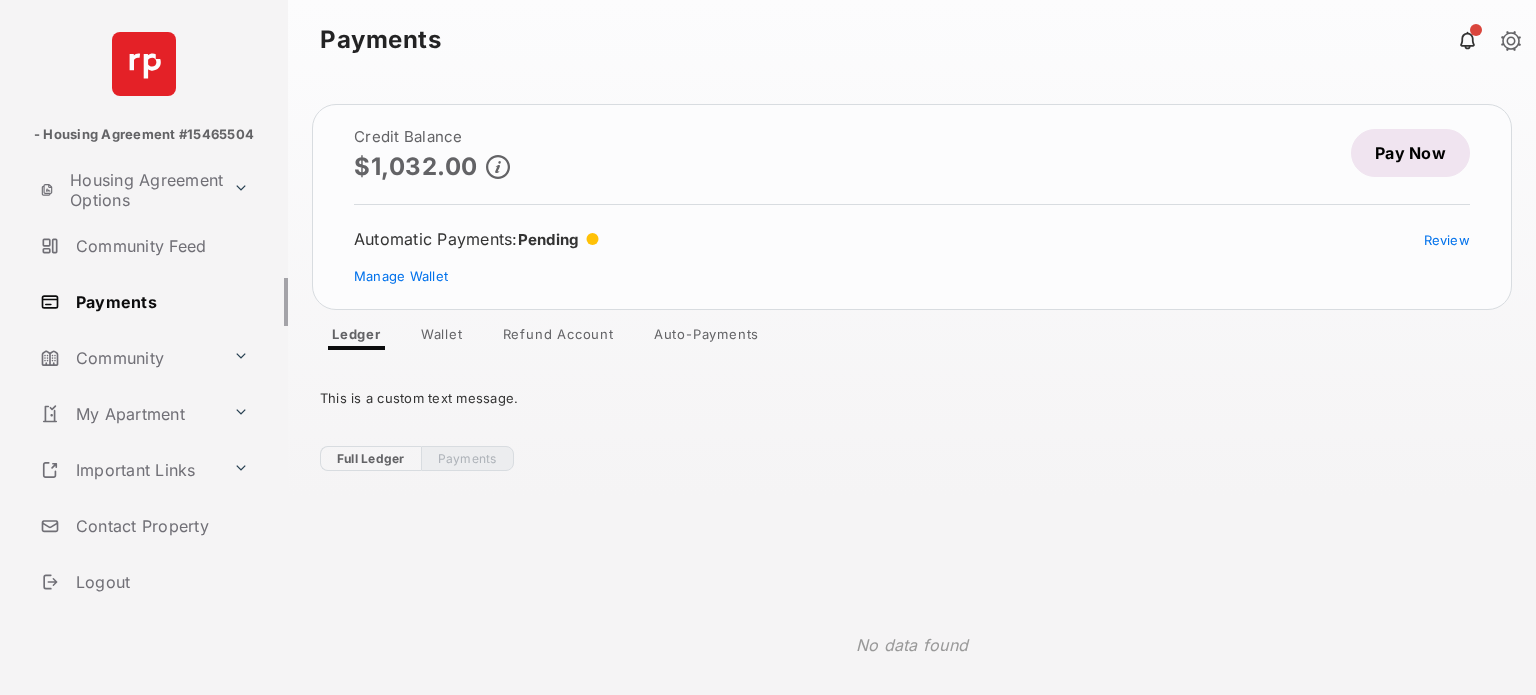 click on "Refund Account" at bounding box center (558, 338) 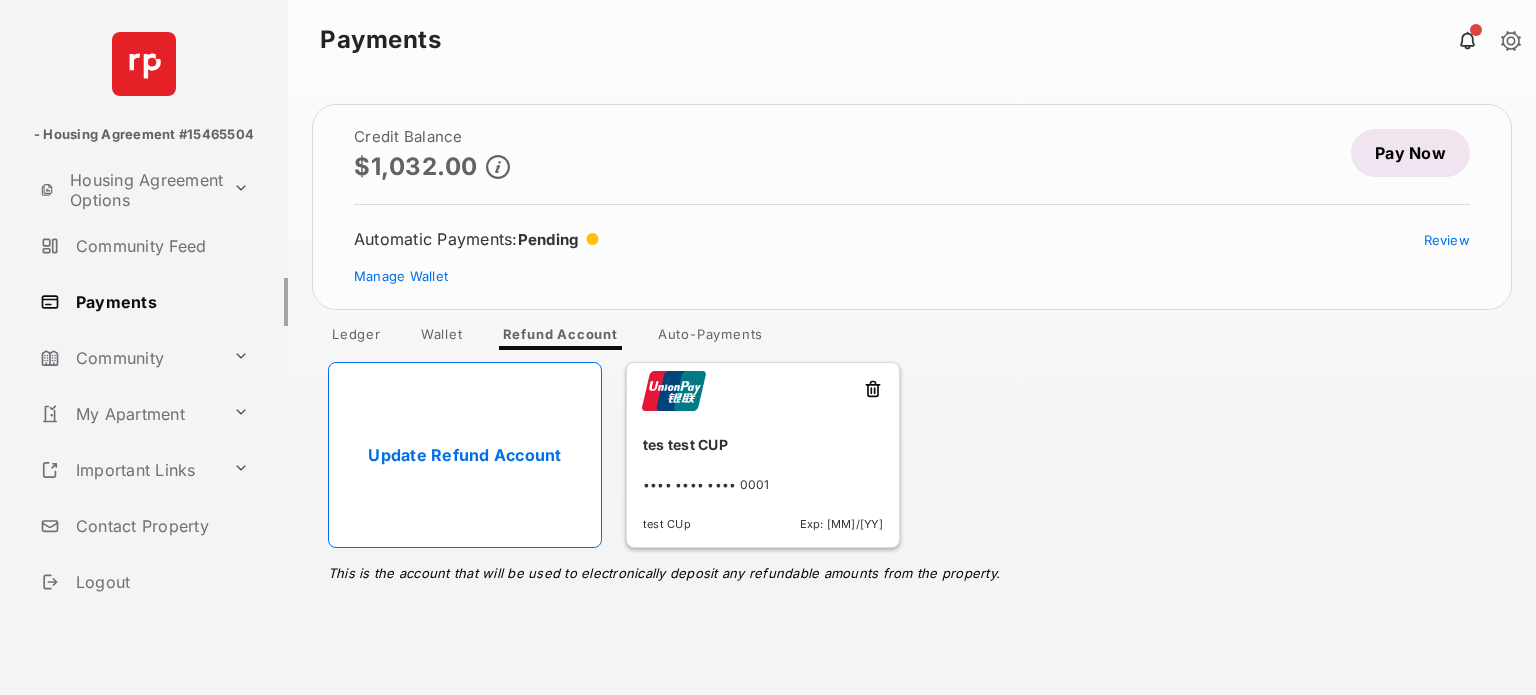 click on "Update Refund Account" at bounding box center [465, 455] 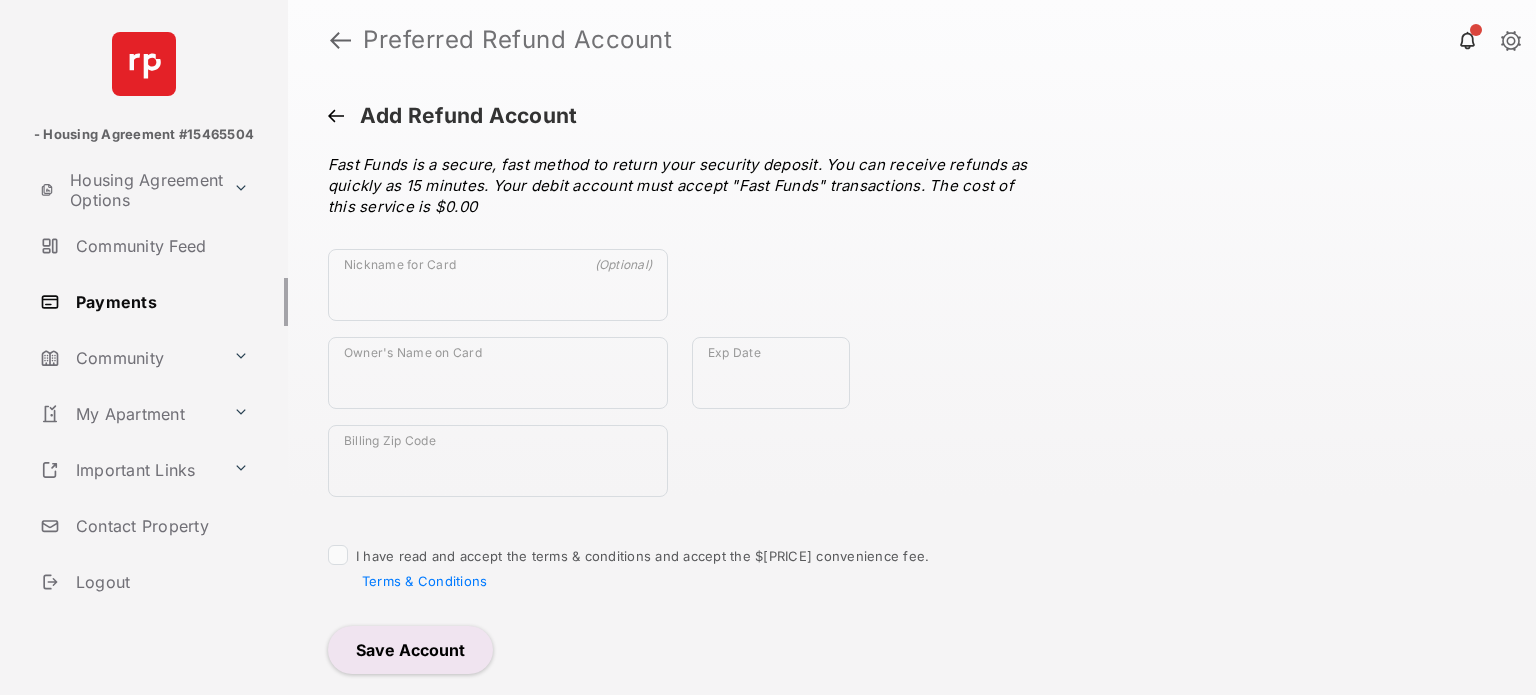 click at bounding box center (336, 117) 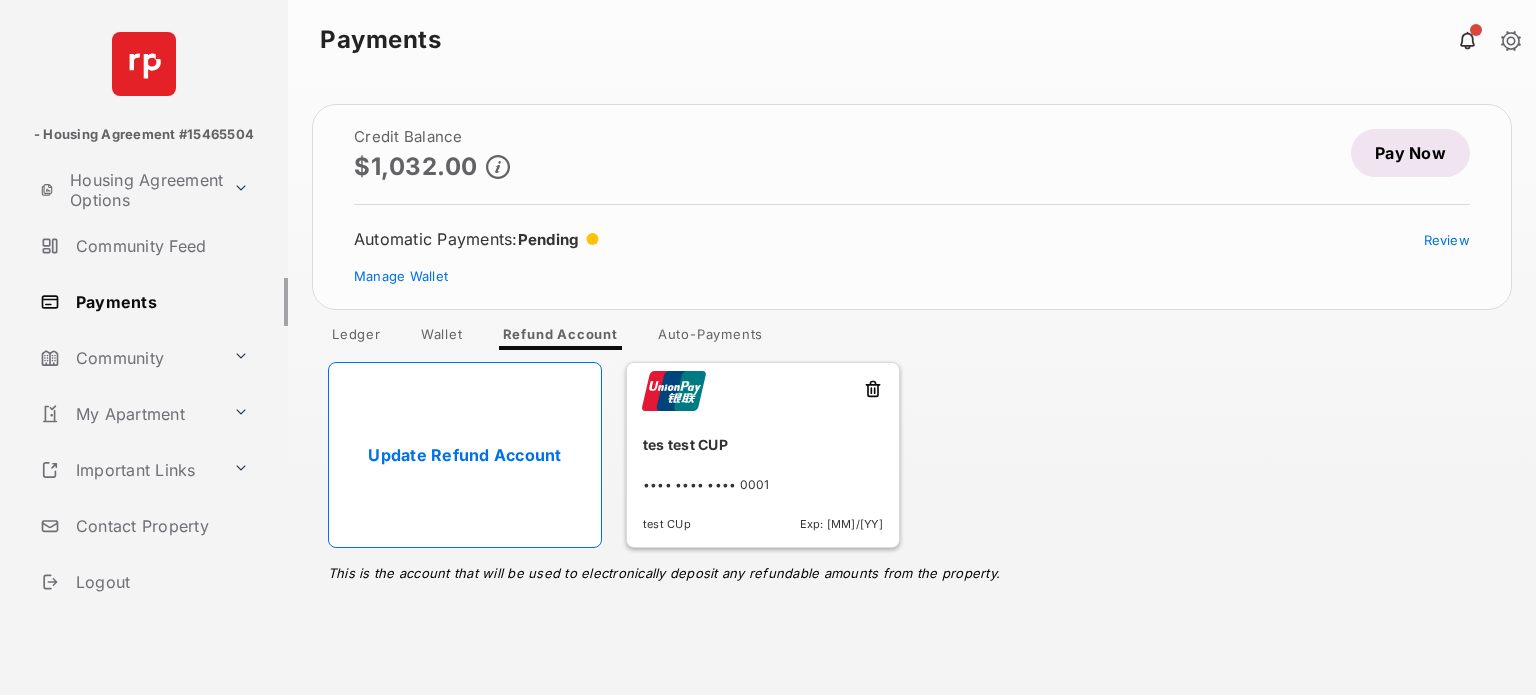 click at bounding box center [873, 390] 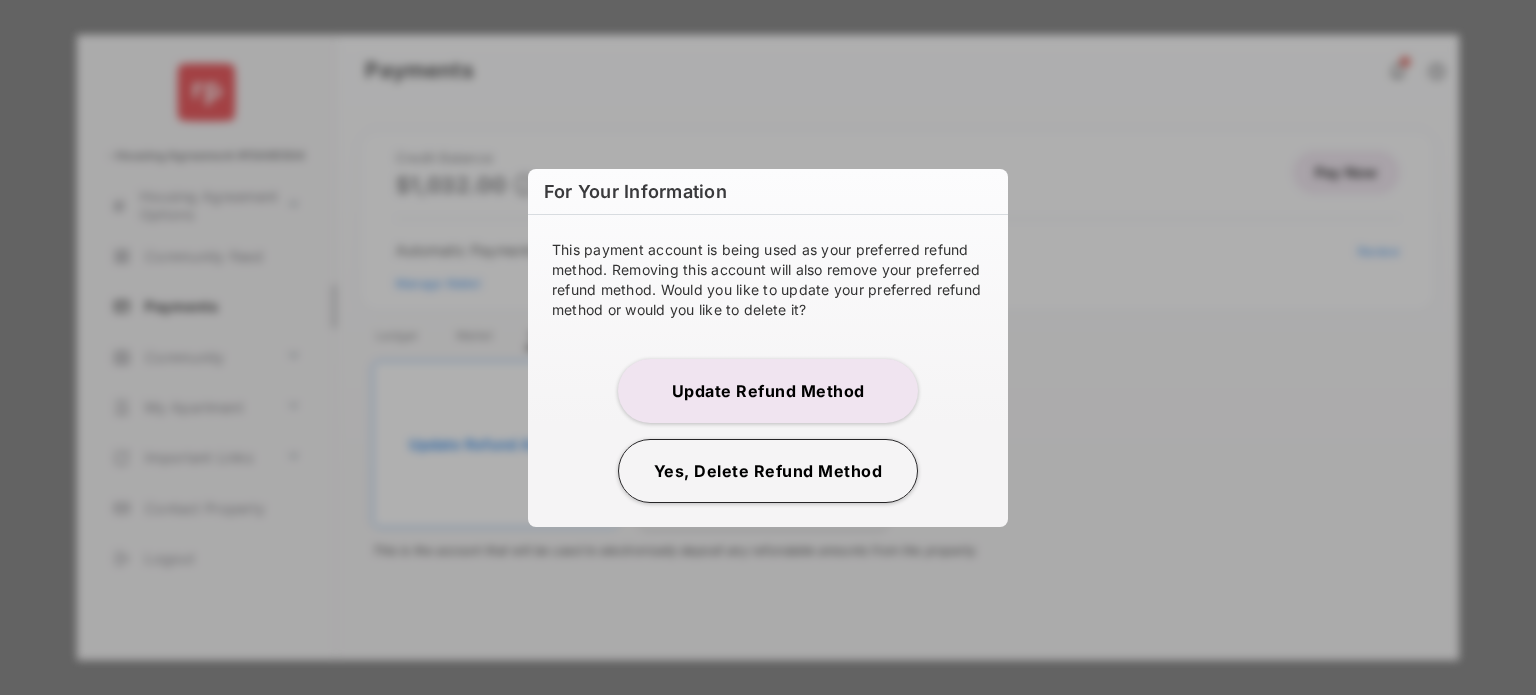 click on "Yes, Delete Refund Method" at bounding box center [768, 471] 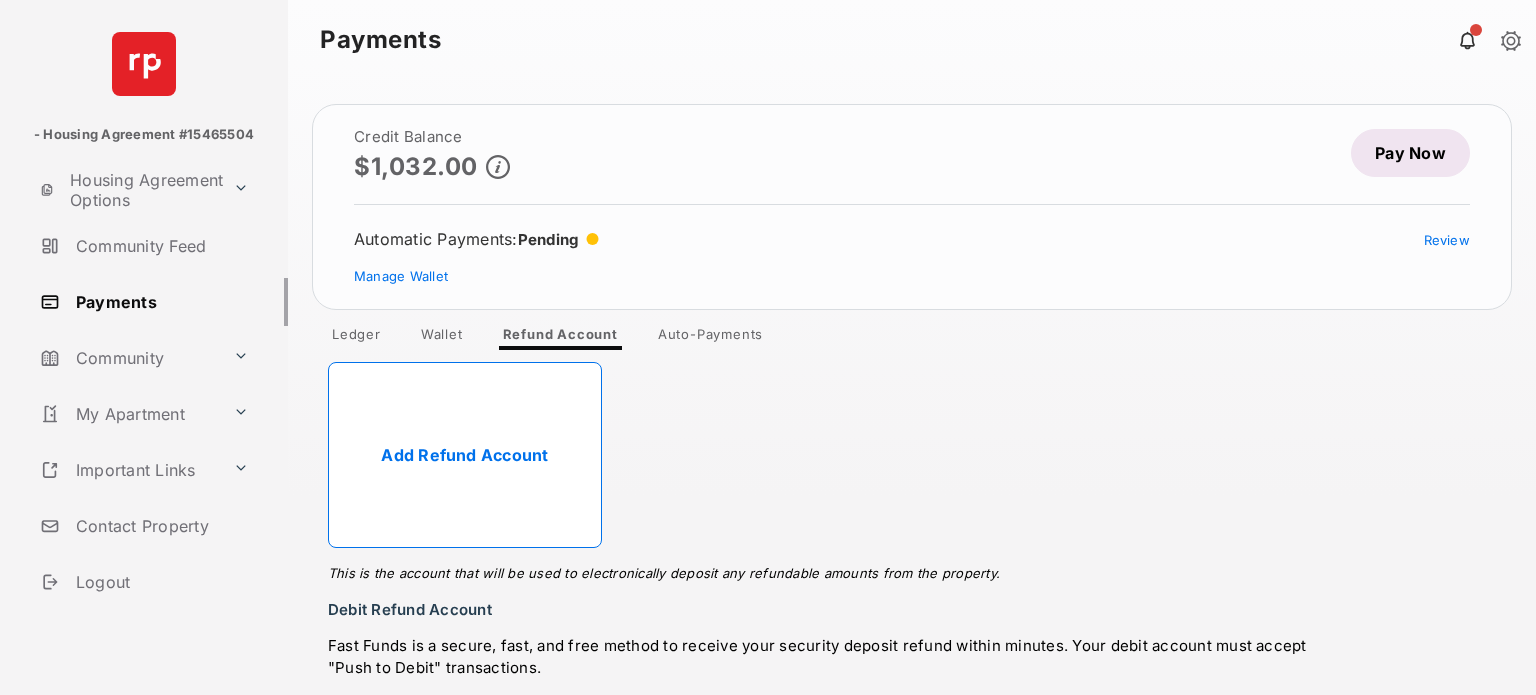 click on "Add Refund Account" at bounding box center (465, 455) 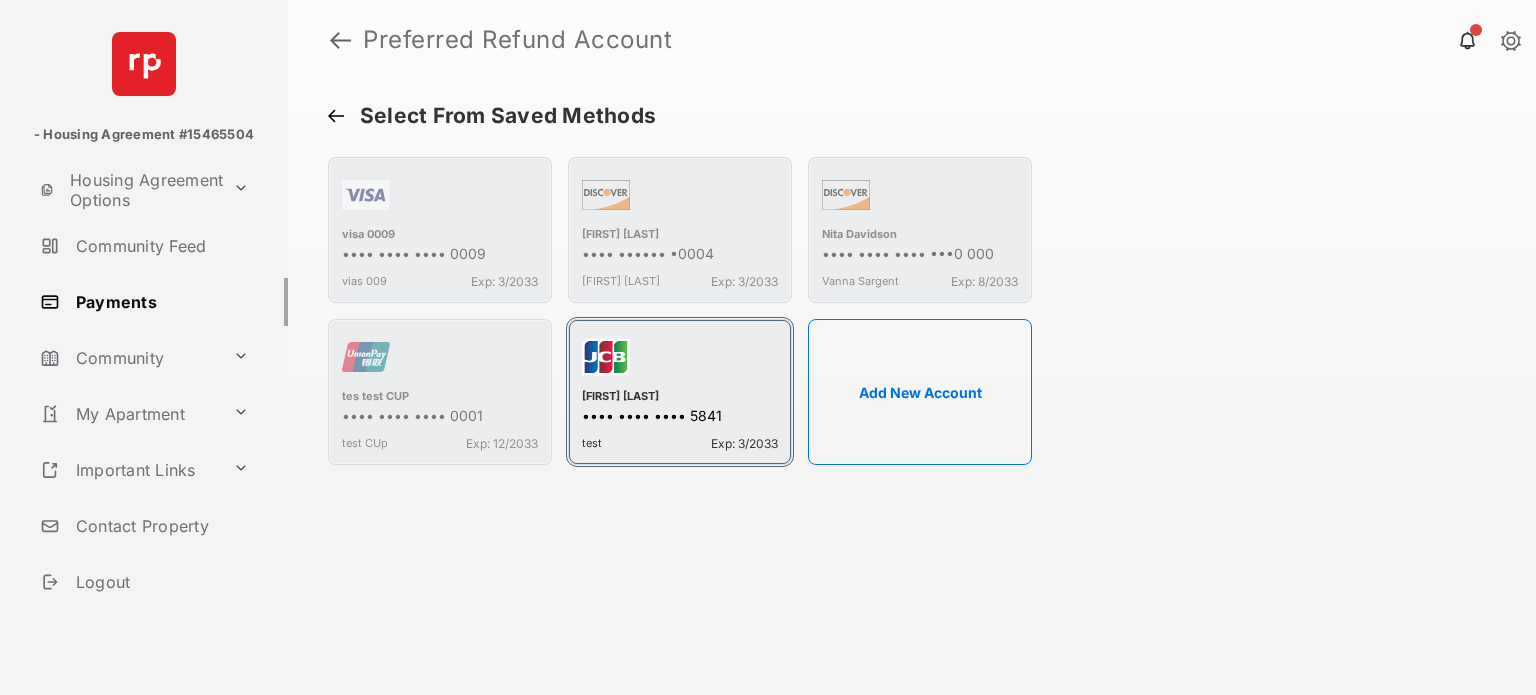 click at bounding box center (680, 361) 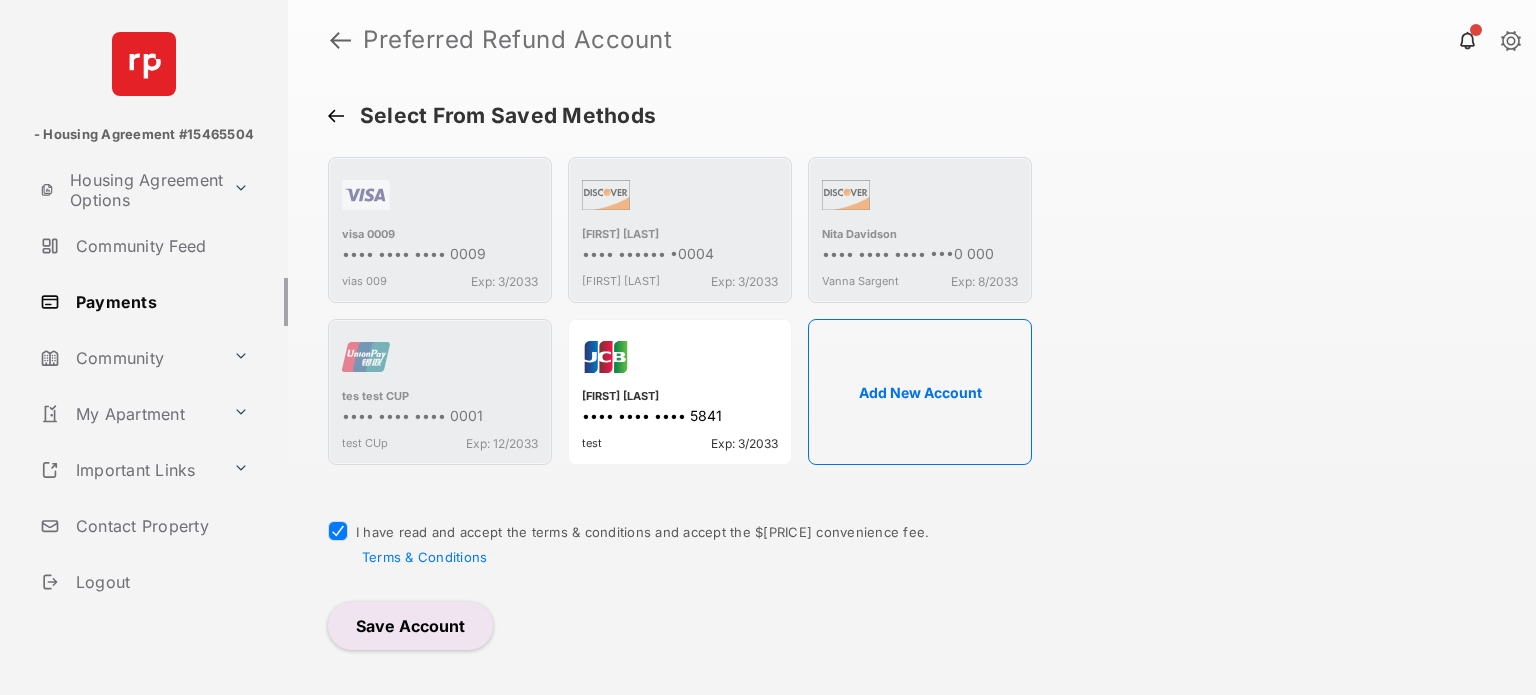 click on "Save Account" at bounding box center (410, 626) 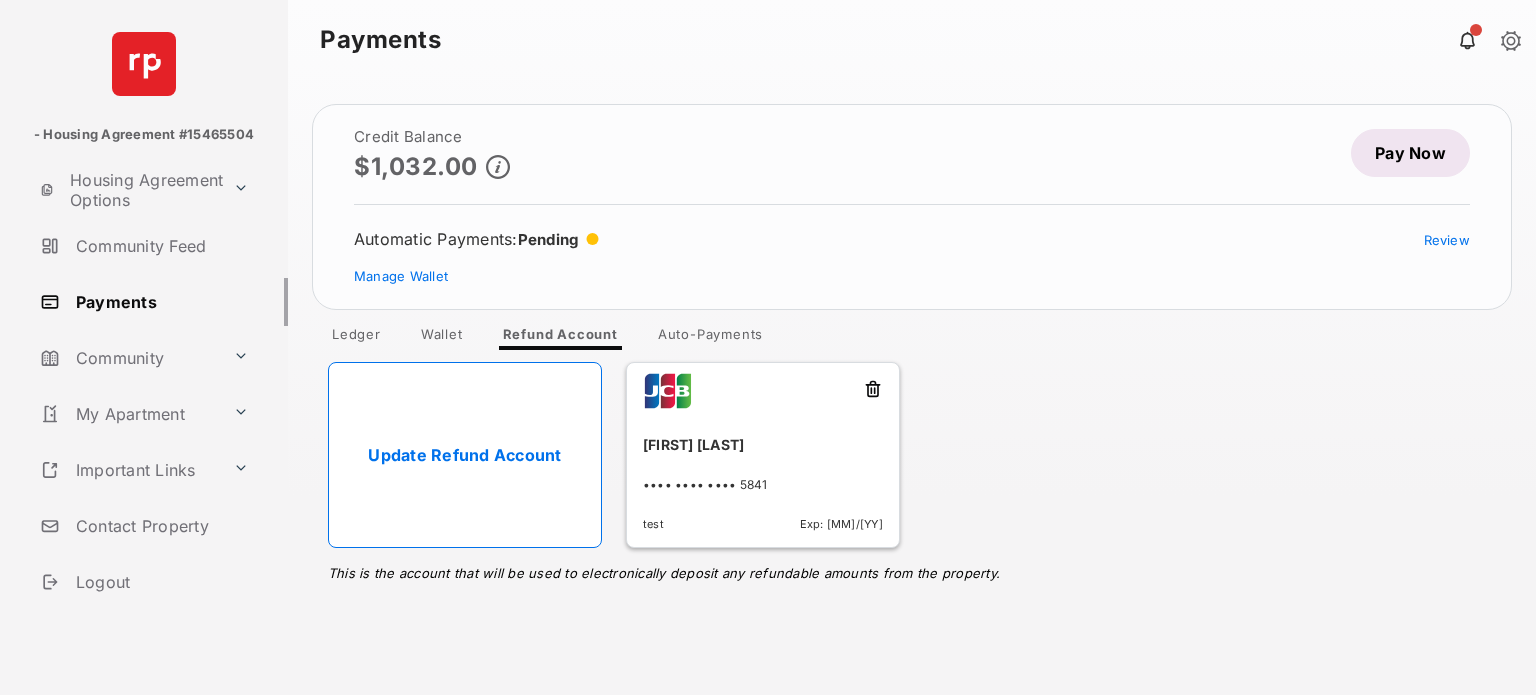 click on "Auto-Payments" at bounding box center [710, 338] 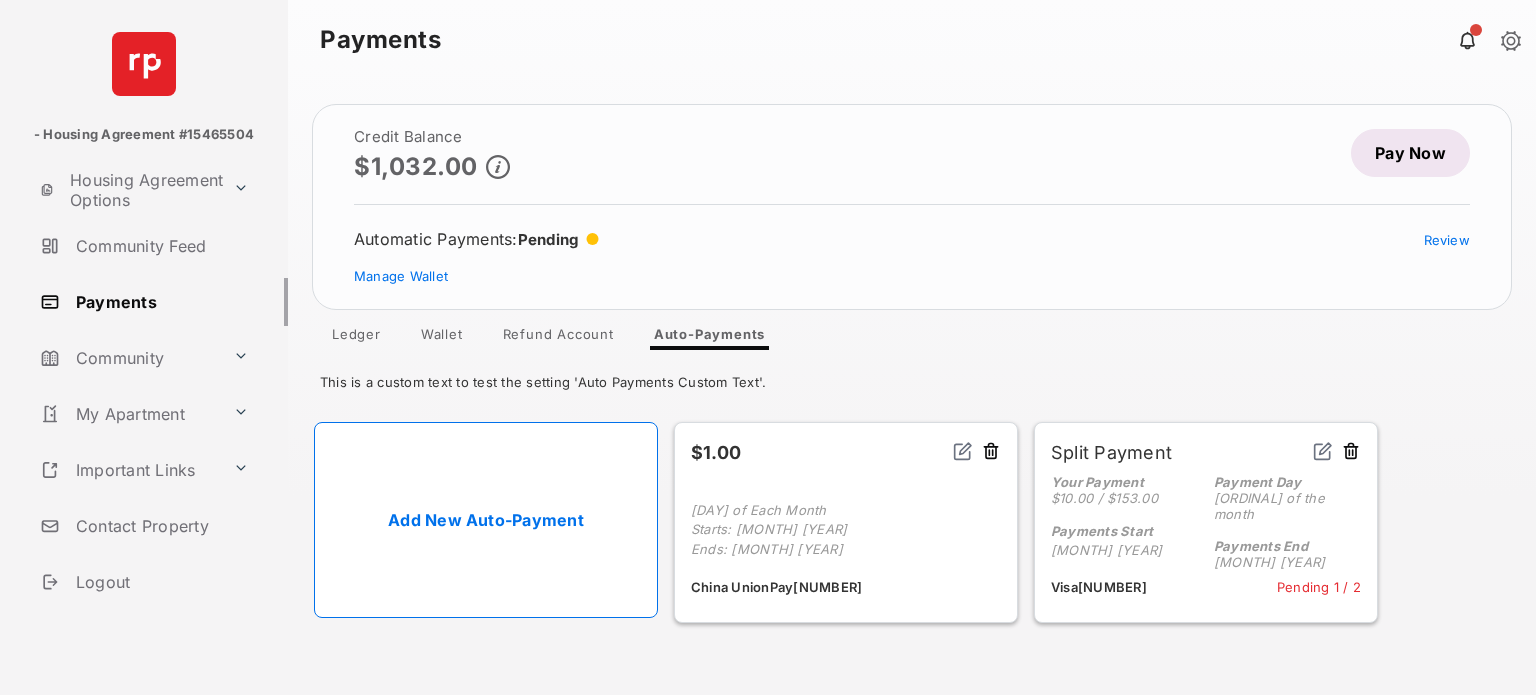 click on "Add New Auto-Payment" at bounding box center [486, 520] 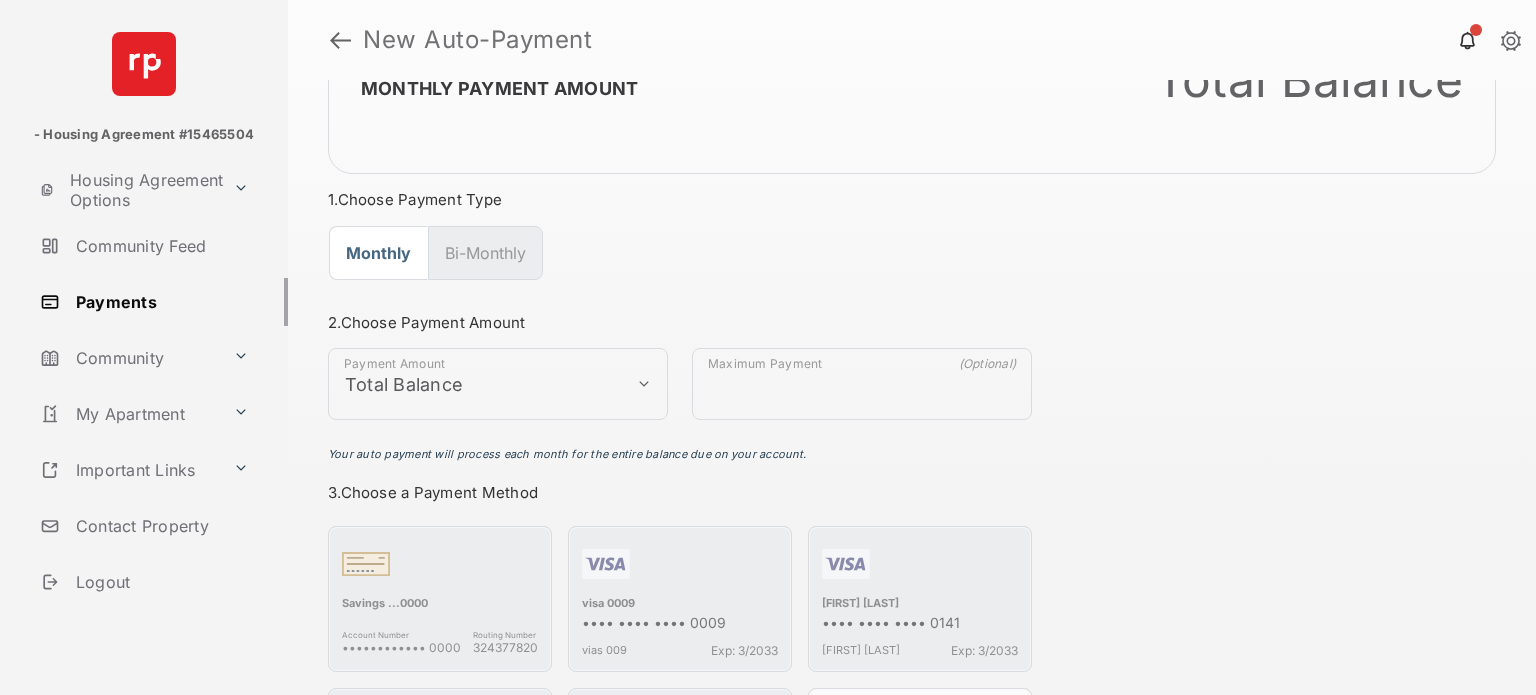 scroll, scrollTop: 0, scrollLeft: 0, axis: both 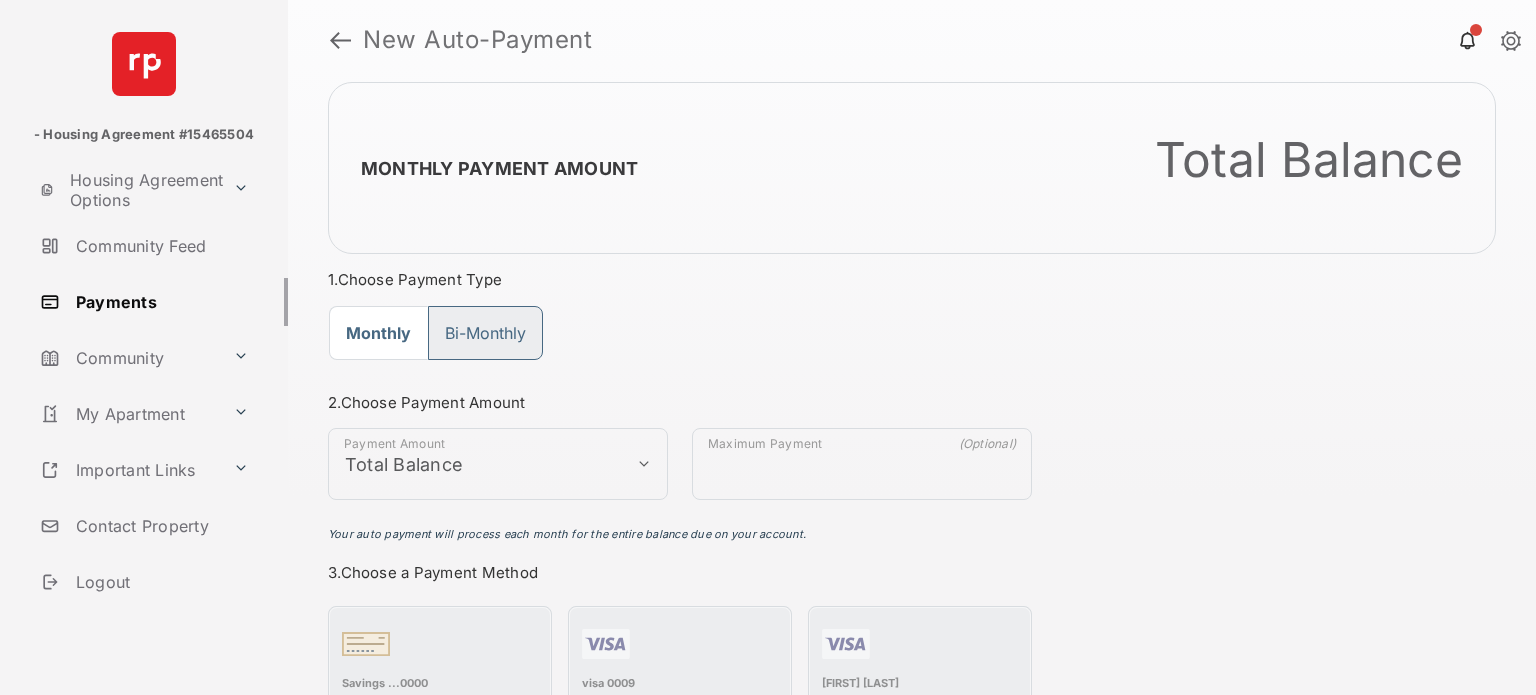 click on "Bi-Monthly" at bounding box center (485, 333) 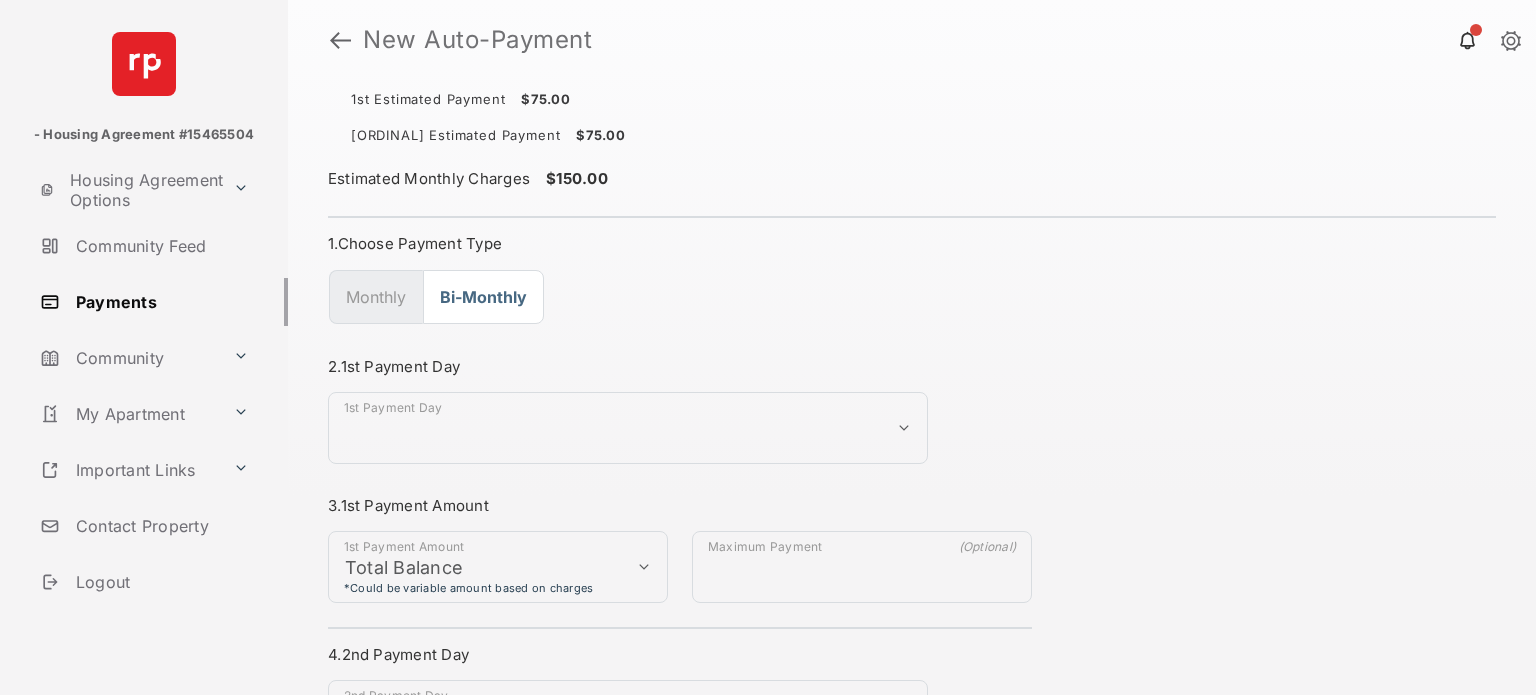 drag, startPoint x: 880, startPoint y: 475, endPoint x: 798, endPoint y: 413, distance: 102.80078 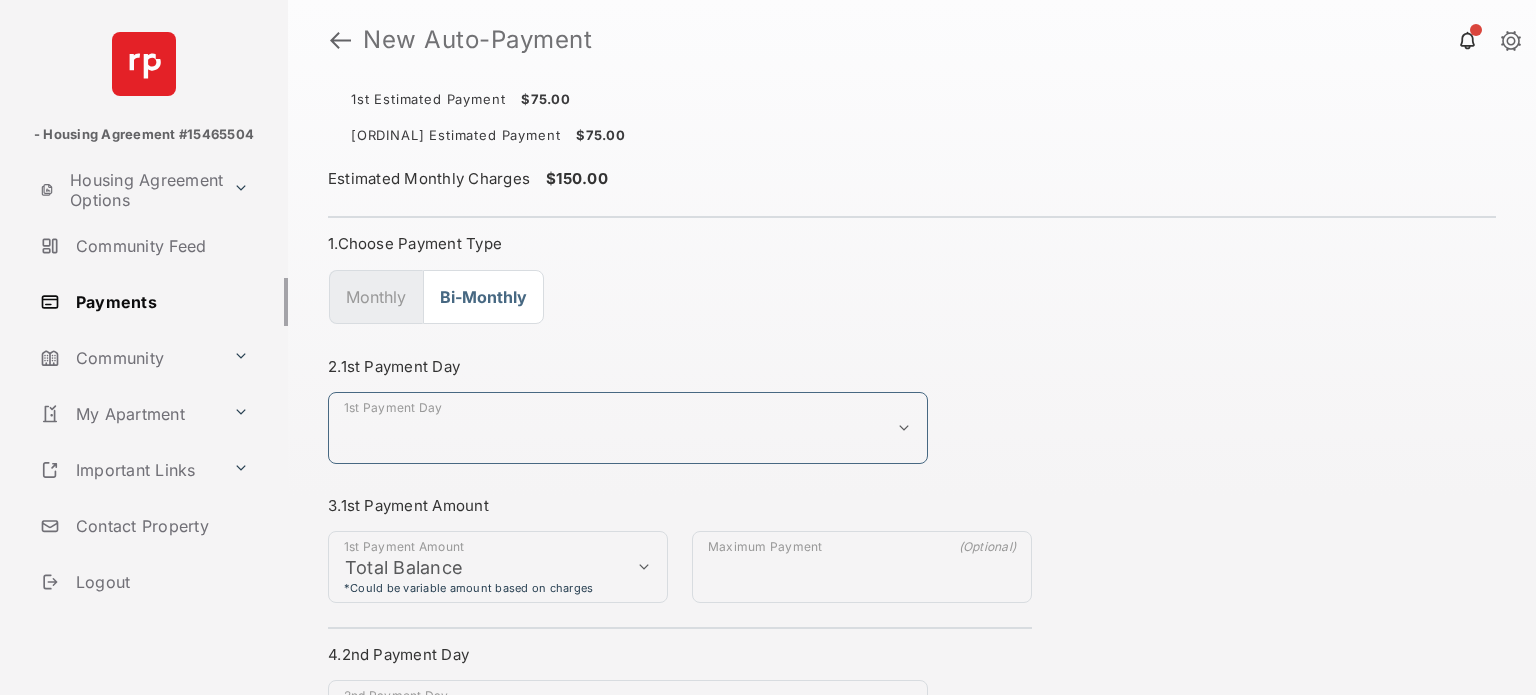 click on "[CARD_NUMBER]" at bounding box center [628, 428] 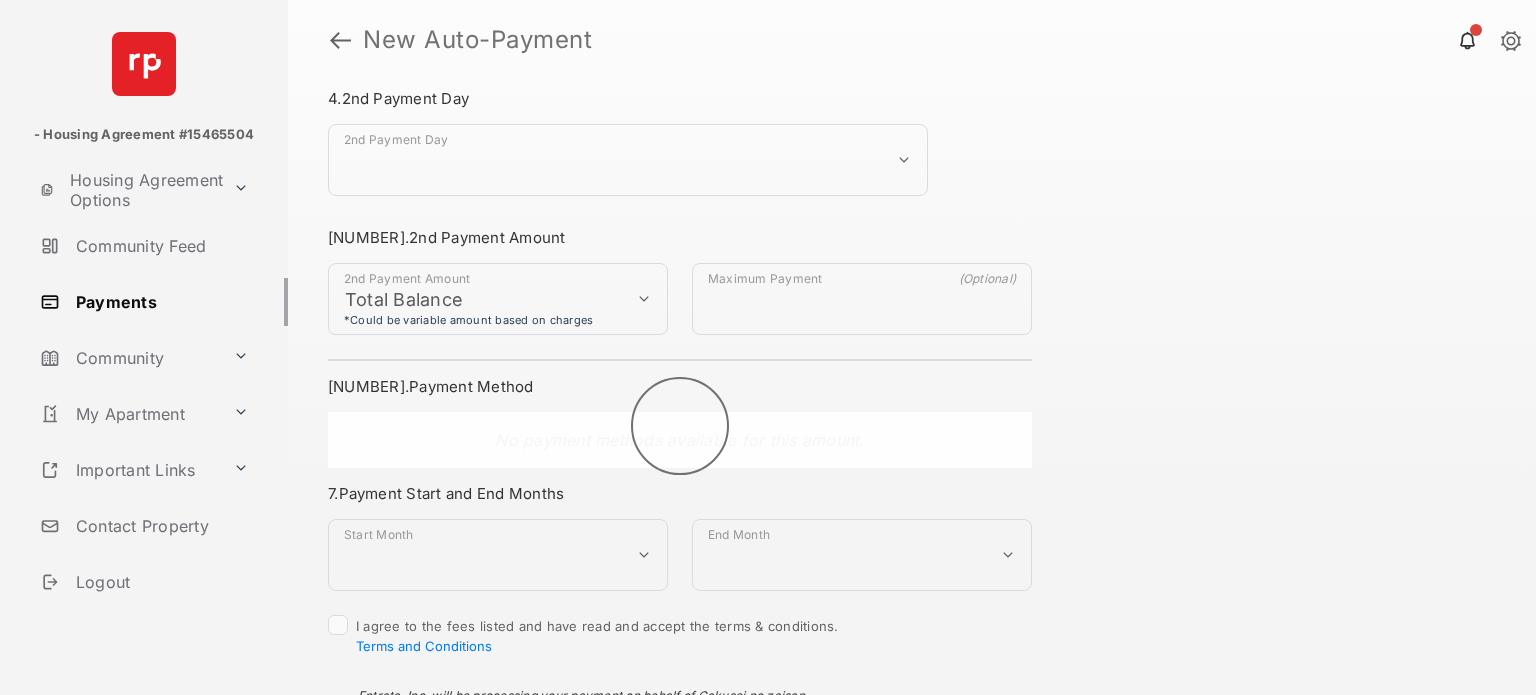 scroll, scrollTop: 558, scrollLeft: 0, axis: vertical 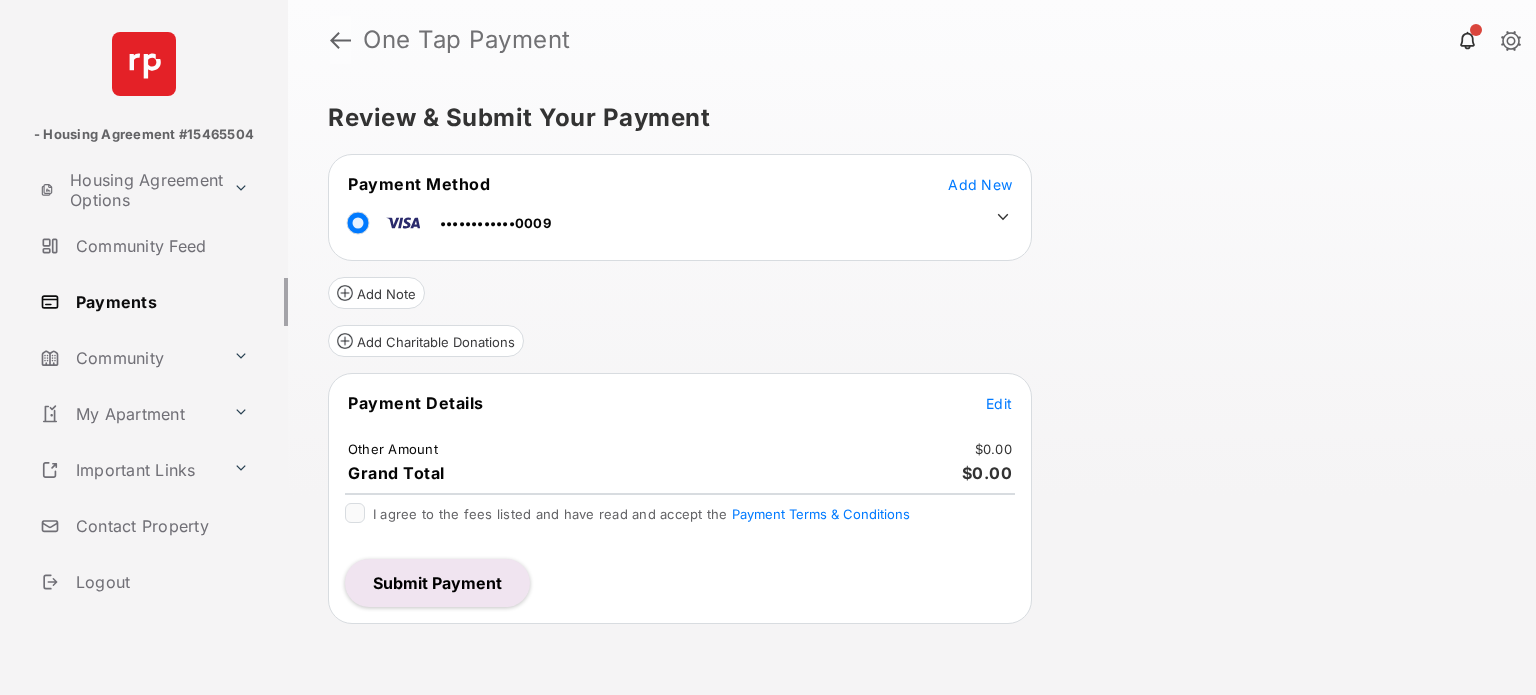 click at bounding box center [340, 40] 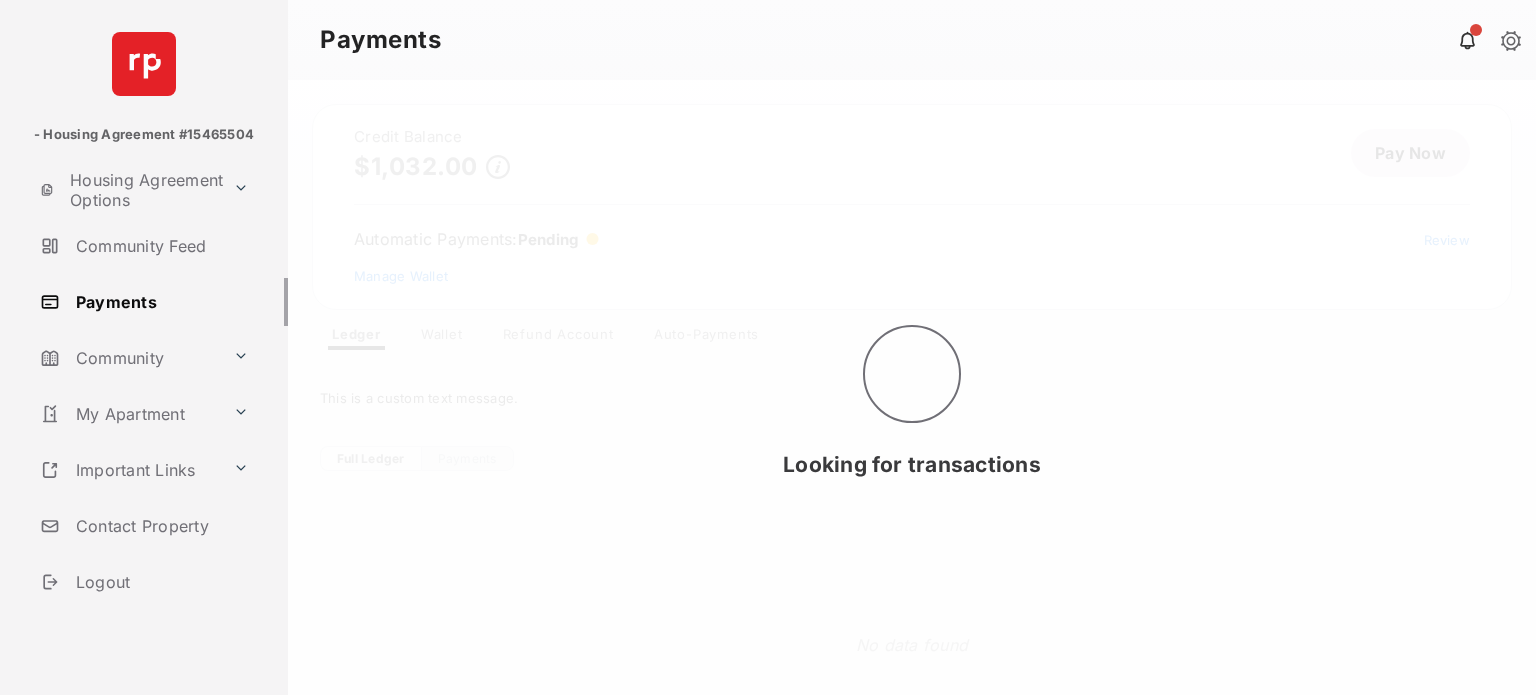 click on "Looking for transactions" at bounding box center (912, 387) 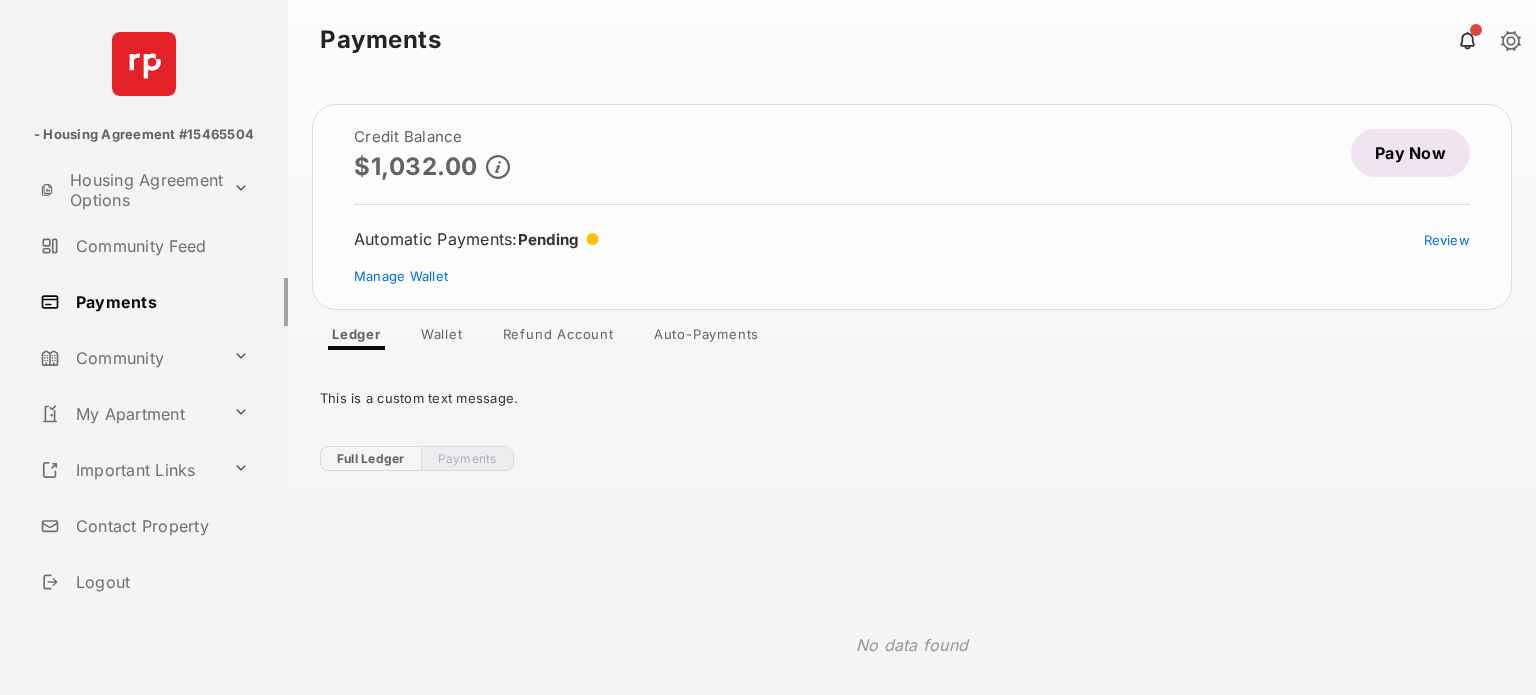 click on "Auto-Payments" at bounding box center [706, 338] 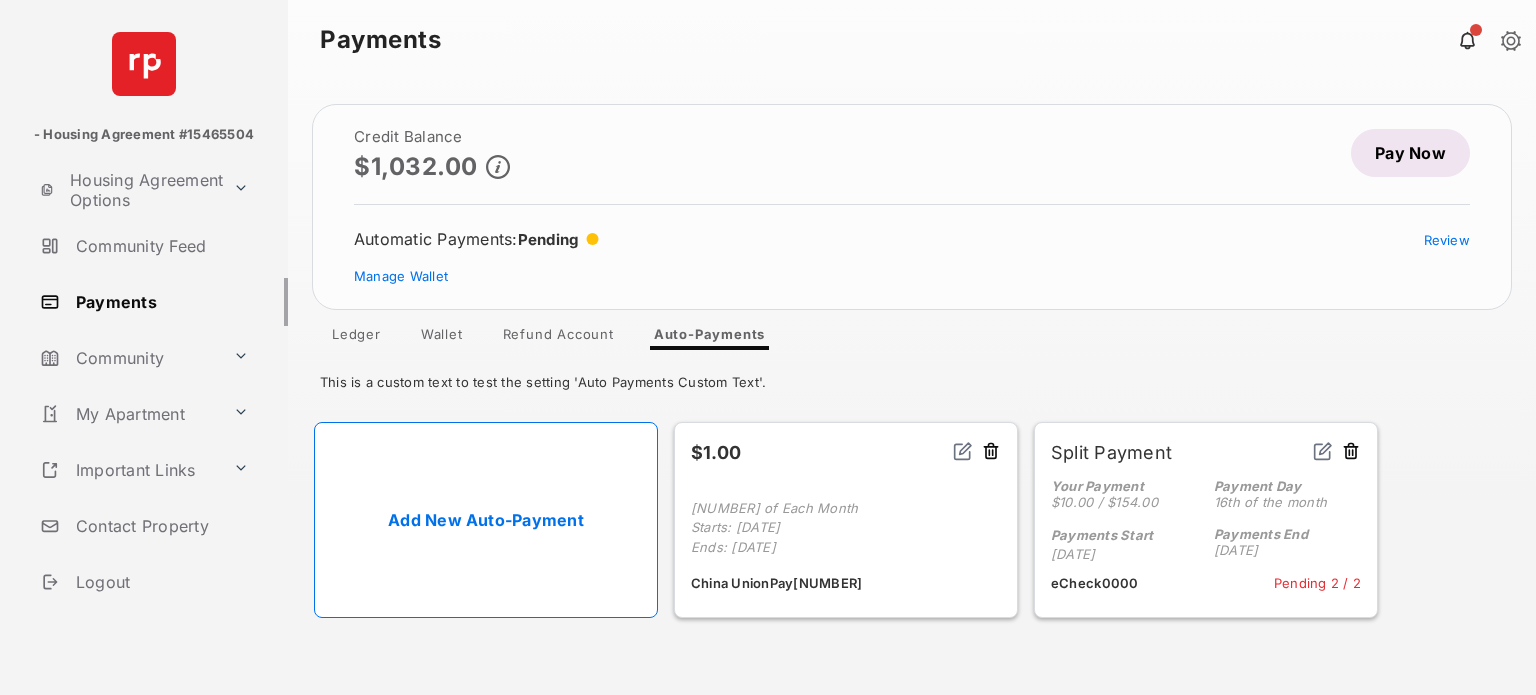 click on "Add New Auto-Payment" at bounding box center (486, 520) 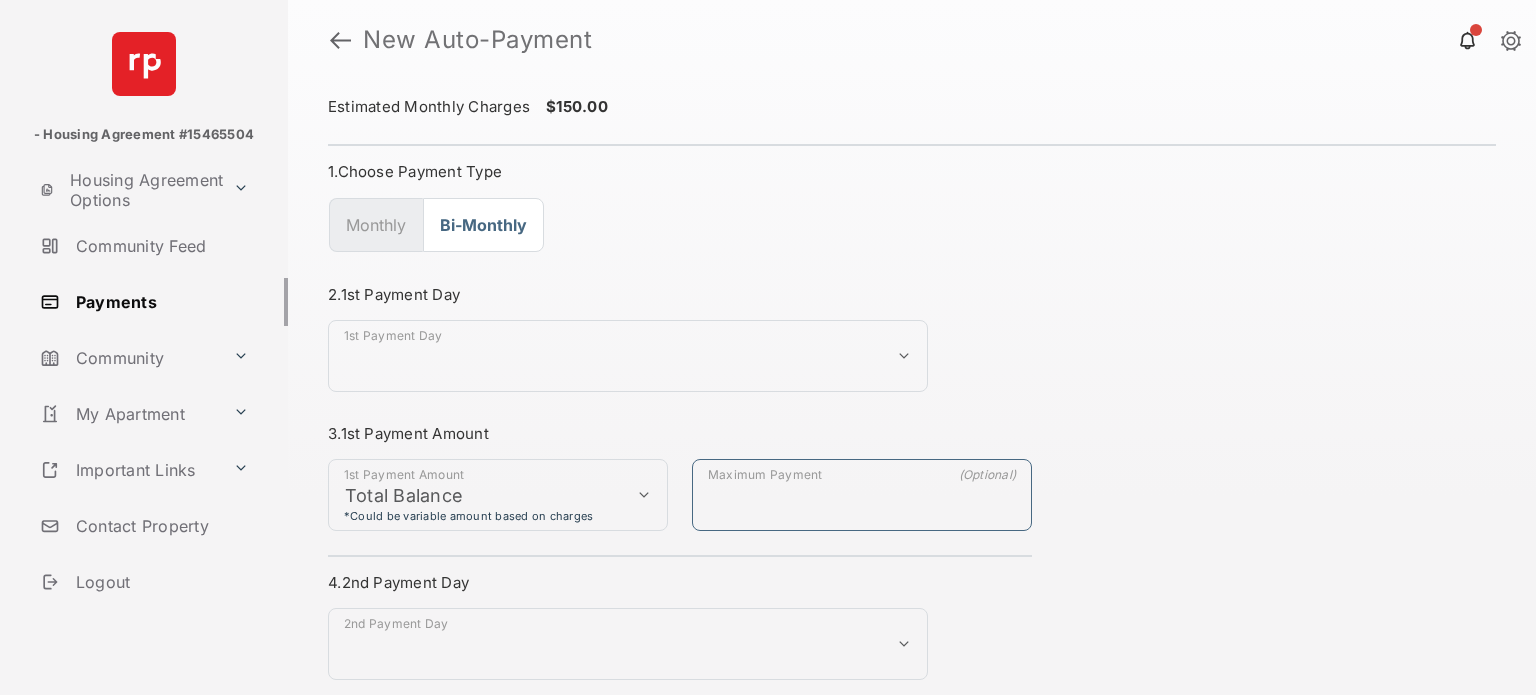 click on "Maximum Payment" at bounding box center (862, 495) 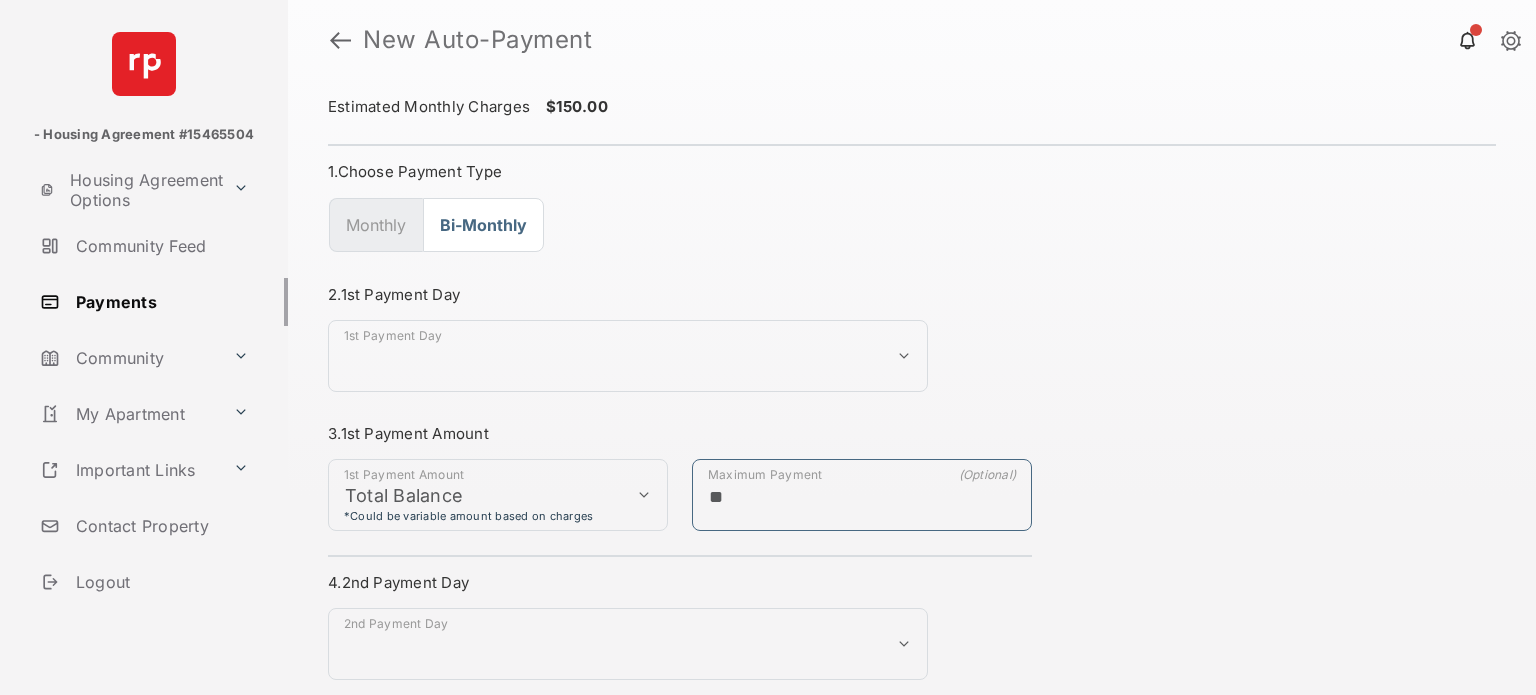 type on "**" 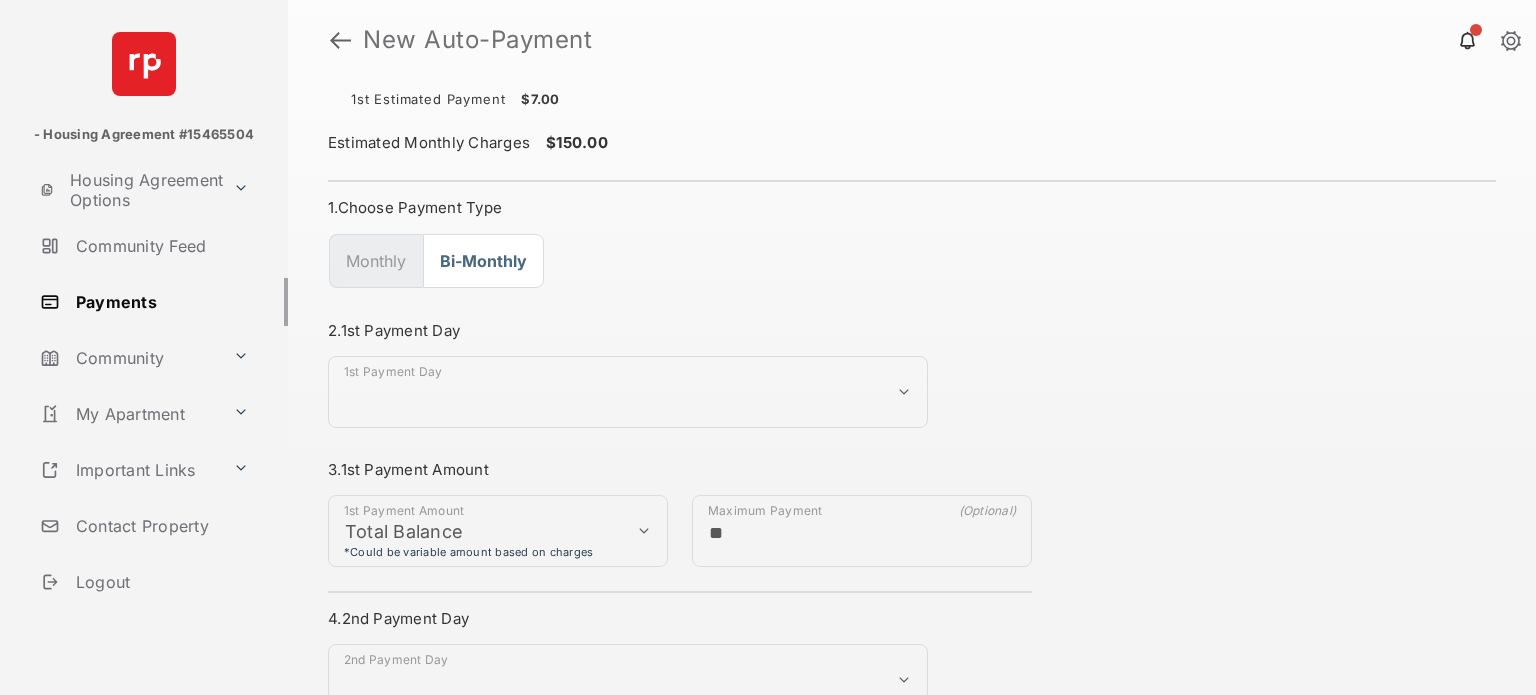 click on "**********" at bounding box center (912, 387) 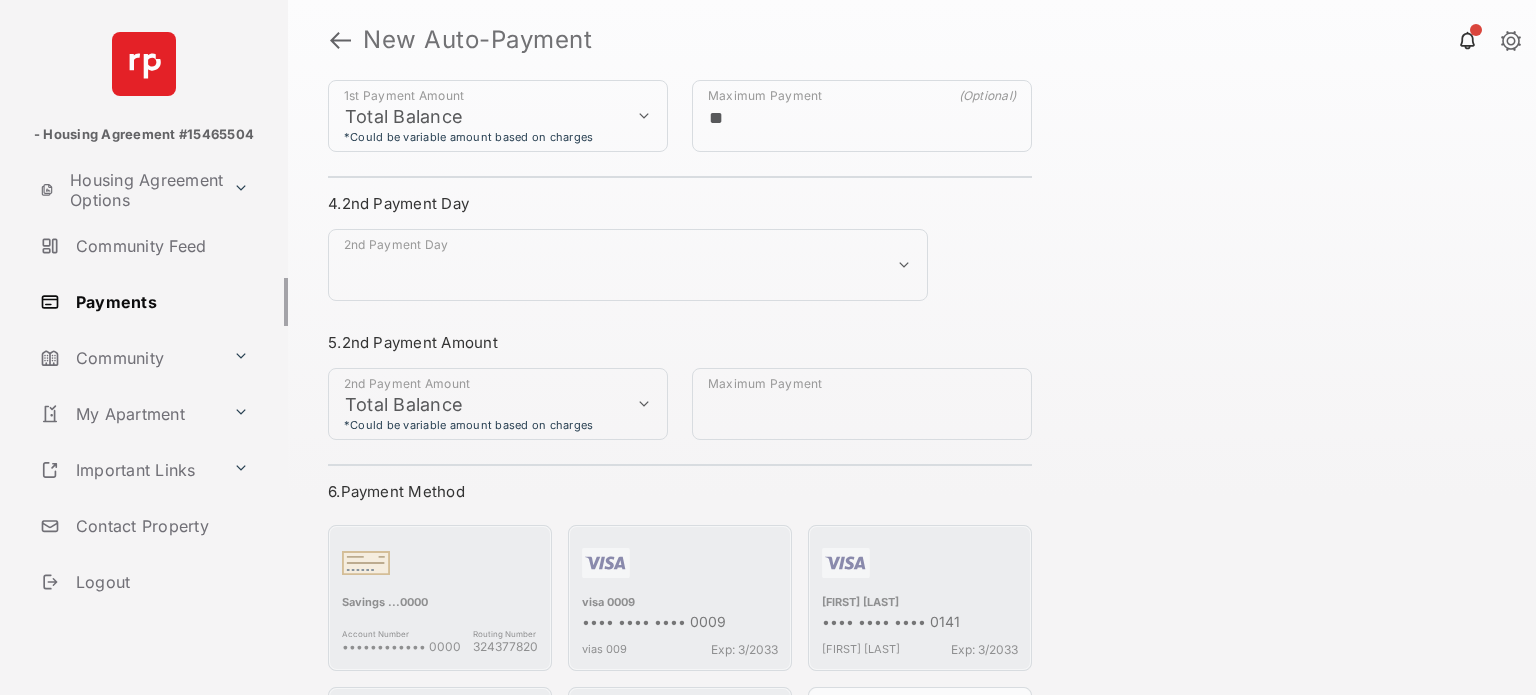 scroll, scrollTop: 408, scrollLeft: 0, axis: vertical 